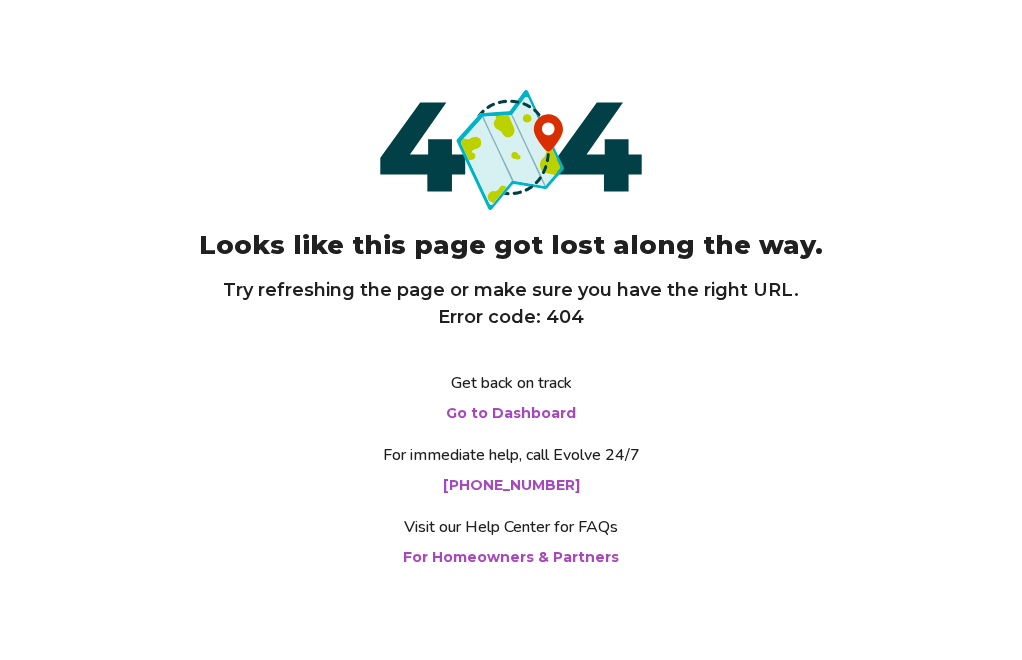 scroll, scrollTop: 0, scrollLeft: 0, axis: both 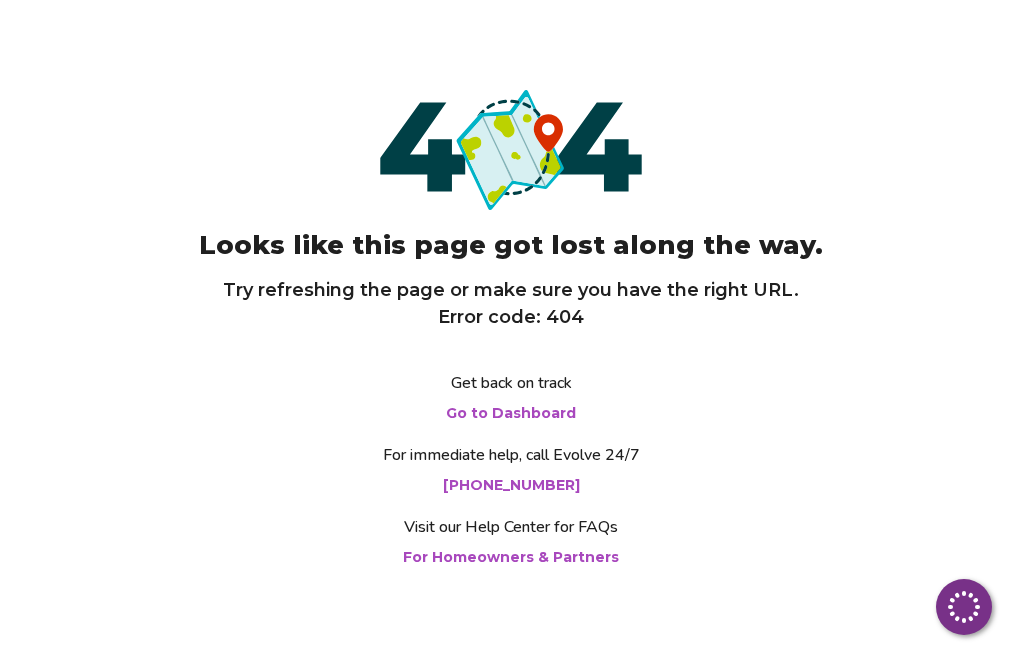 click on "Looks like this page got lost along the way. Try refreshing the page or make sure you have the right URL. Error code: 404" at bounding box center (511, 210) 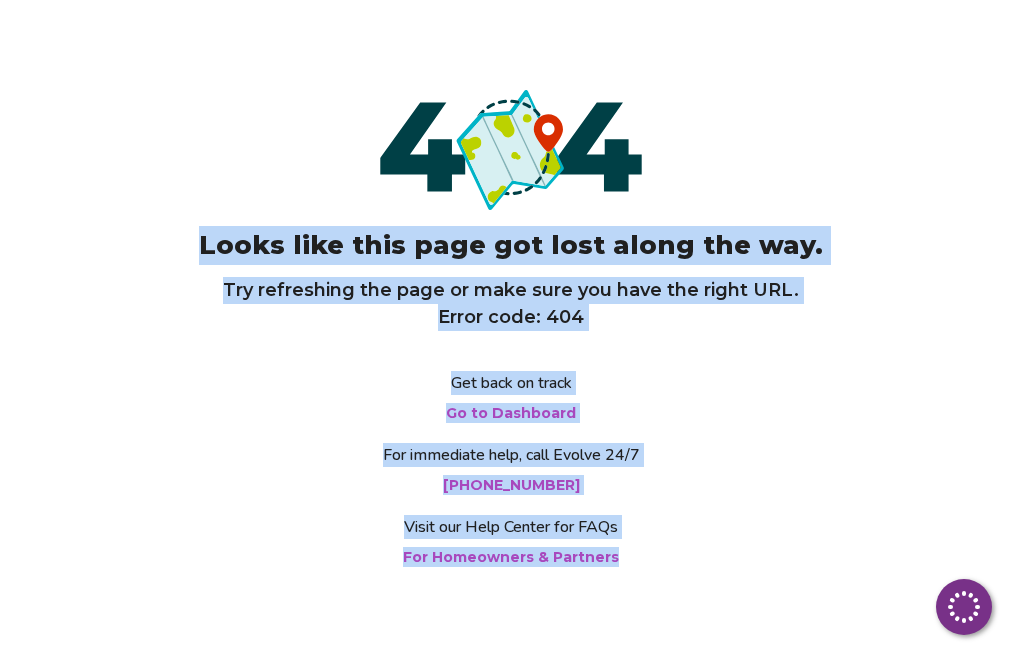 drag, startPoint x: 218, startPoint y: 246, endPoint x: 376, endPoint y: 714, distance: 493.95142 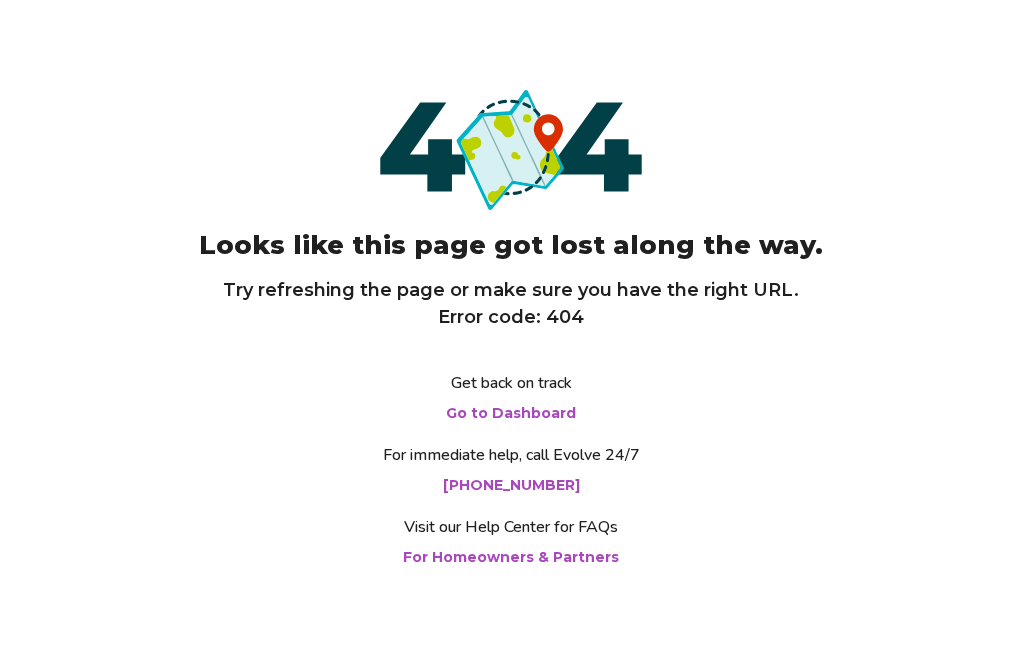 scroll, scrollTop: 0, scrollLeft: 0, axis: both 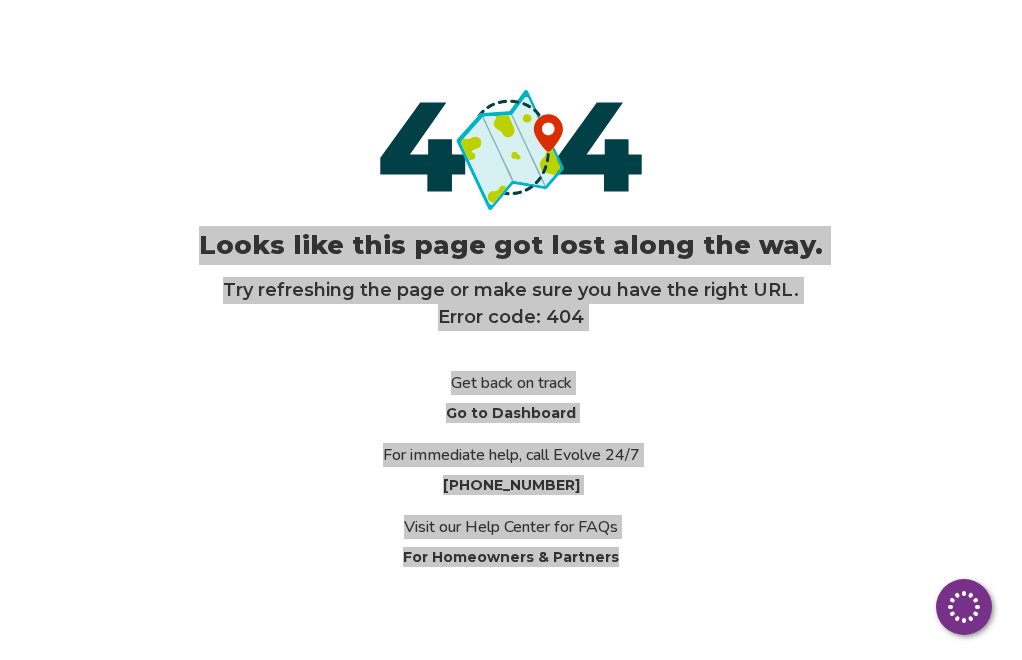 click on "Looks like this page got lost along the way. Try refreshing the page or make sure you have the right URL. Error code: 404 Get back on track Go to Dashboard For immediate help, call Evolve 24/[PHONE_NUMBER] Visit our Help Center for FAQs For Homeowners & Partners
Loading..." at bounding box center (511, 330) 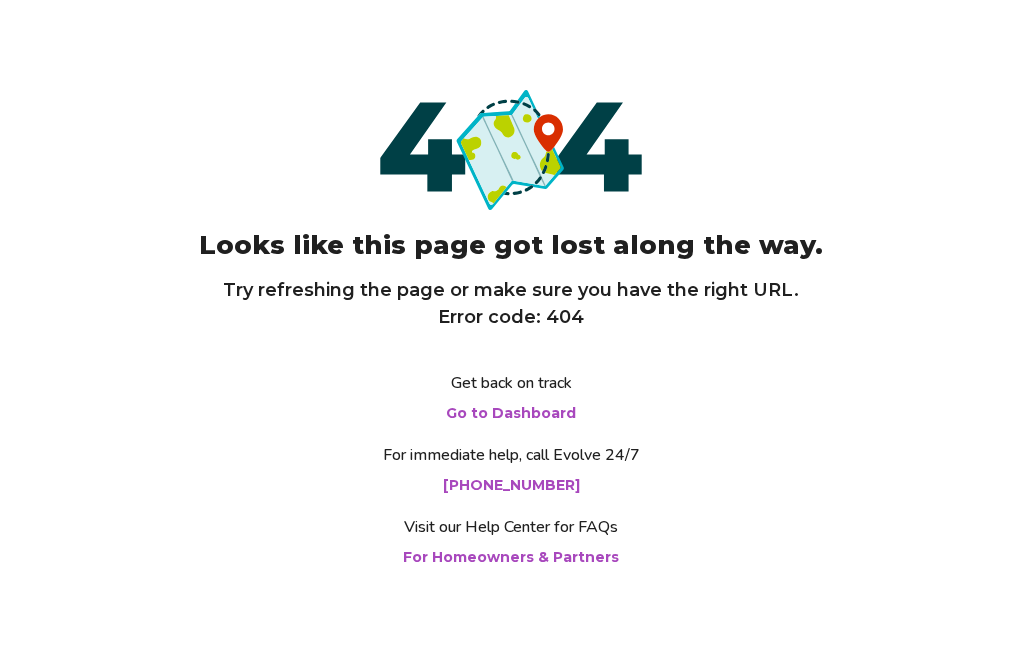 scroll, scrollTop: 0, scrollLeft: 0, axis: both 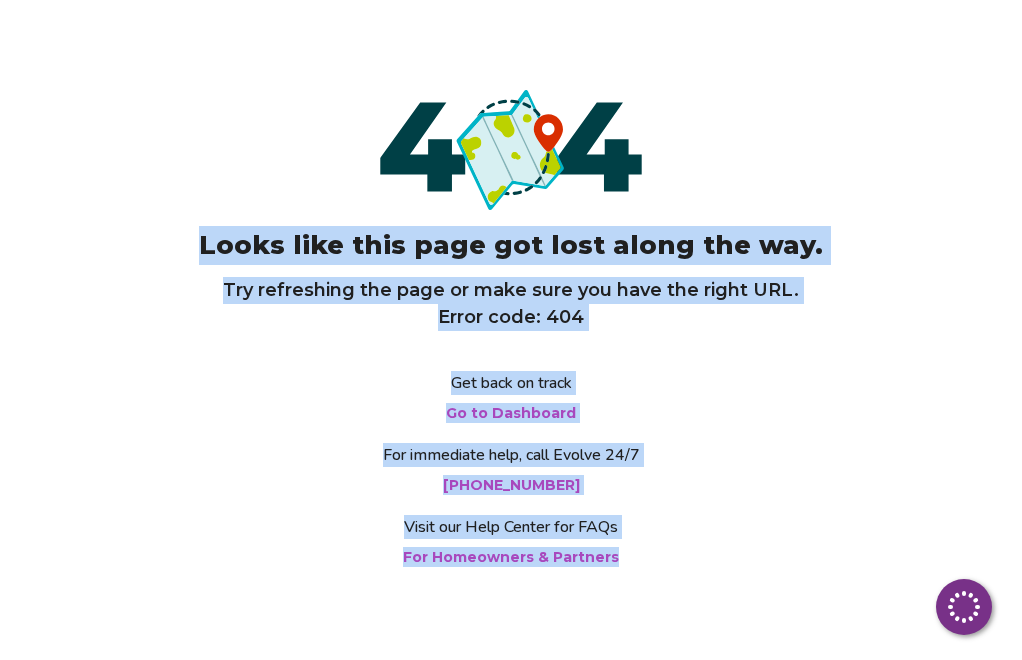 drag, startPoint x: 212, startPoint y: 245, endPoint x: 383, endPoint y: 577, distance: 373.45013 